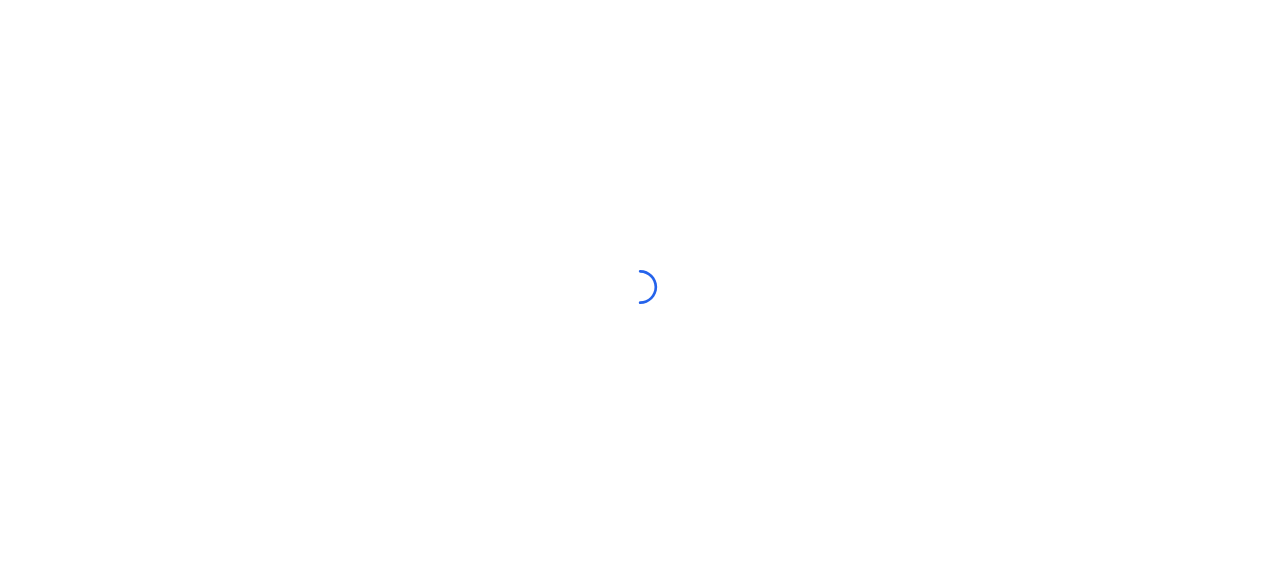 scroll, scrollTop: 0, scrollLeft: 0, axis: both 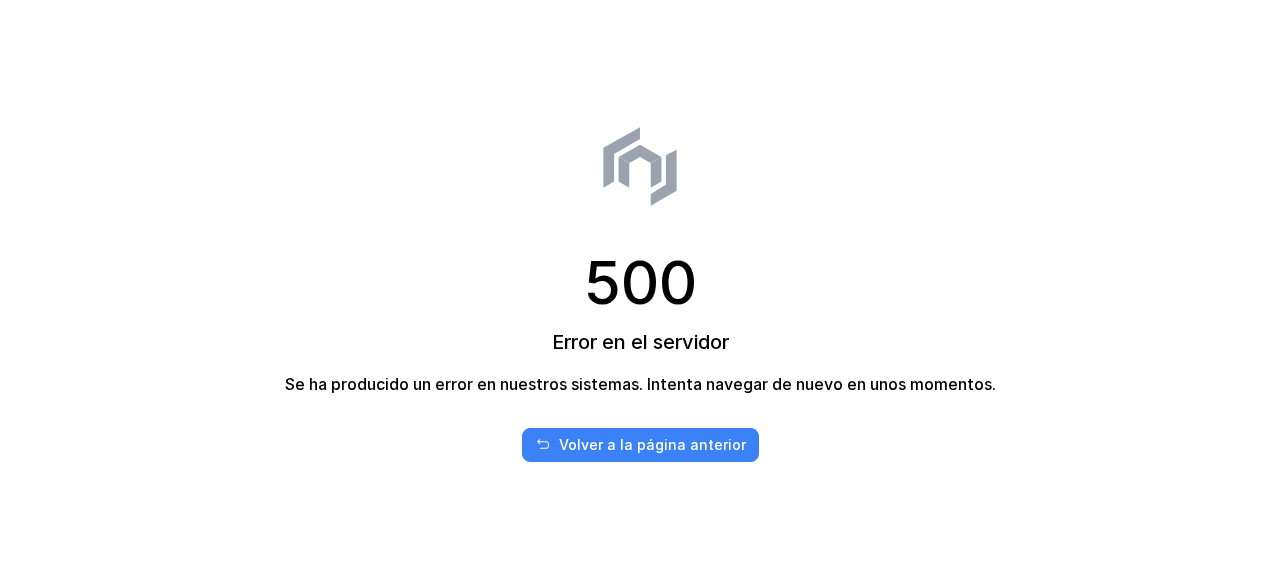click on "Volver a la página anterior" at bounding box center [652, 445] 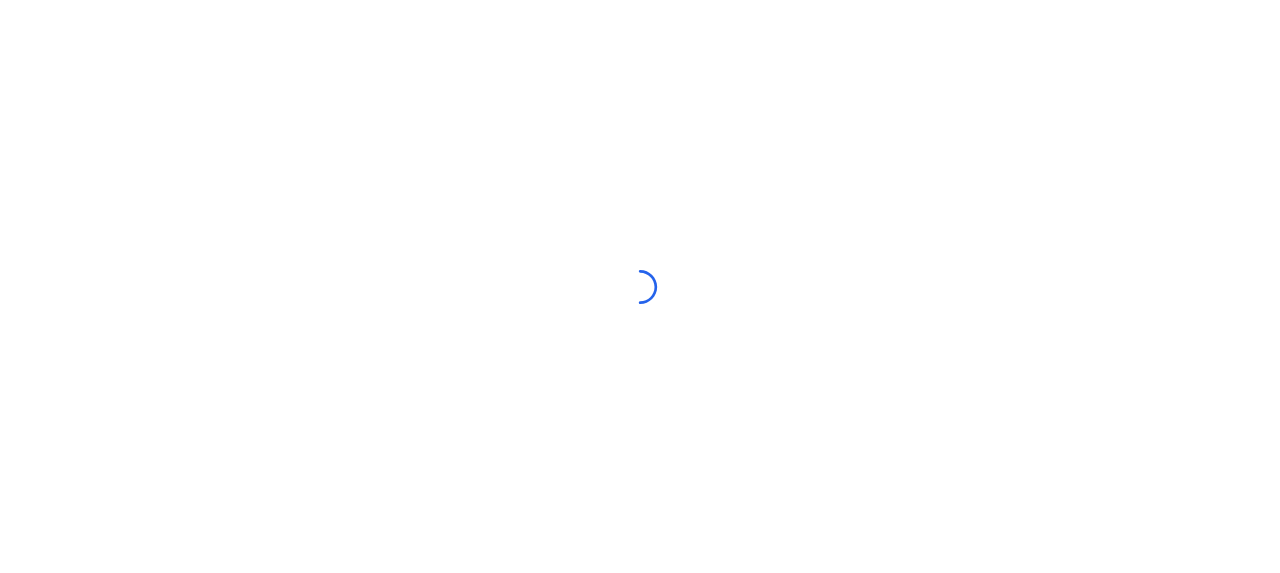 scroll, scrollTop: 0, scrollLeft: 0, axis: both 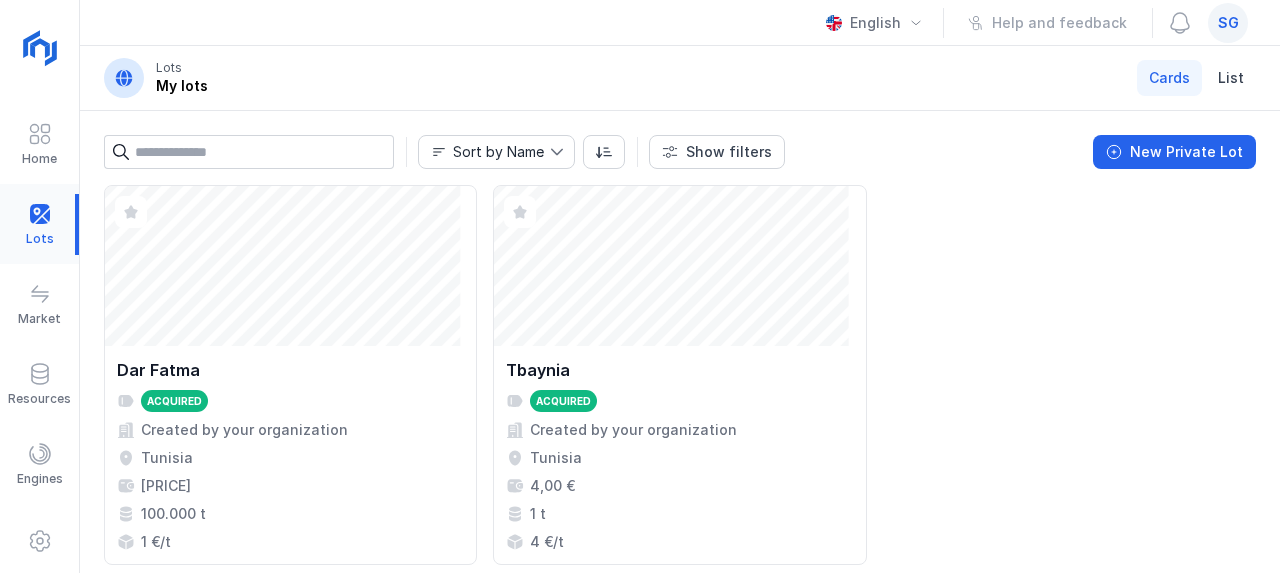 click at bounding box center [39, 224] 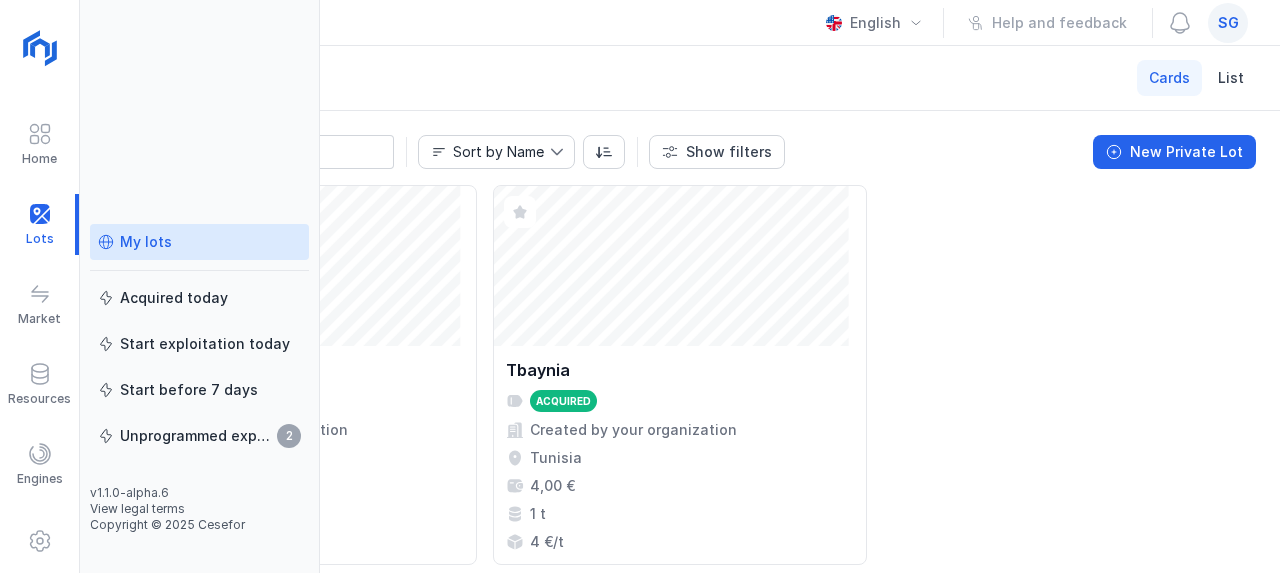 click on "My lots" at bounding box center [146, 242] 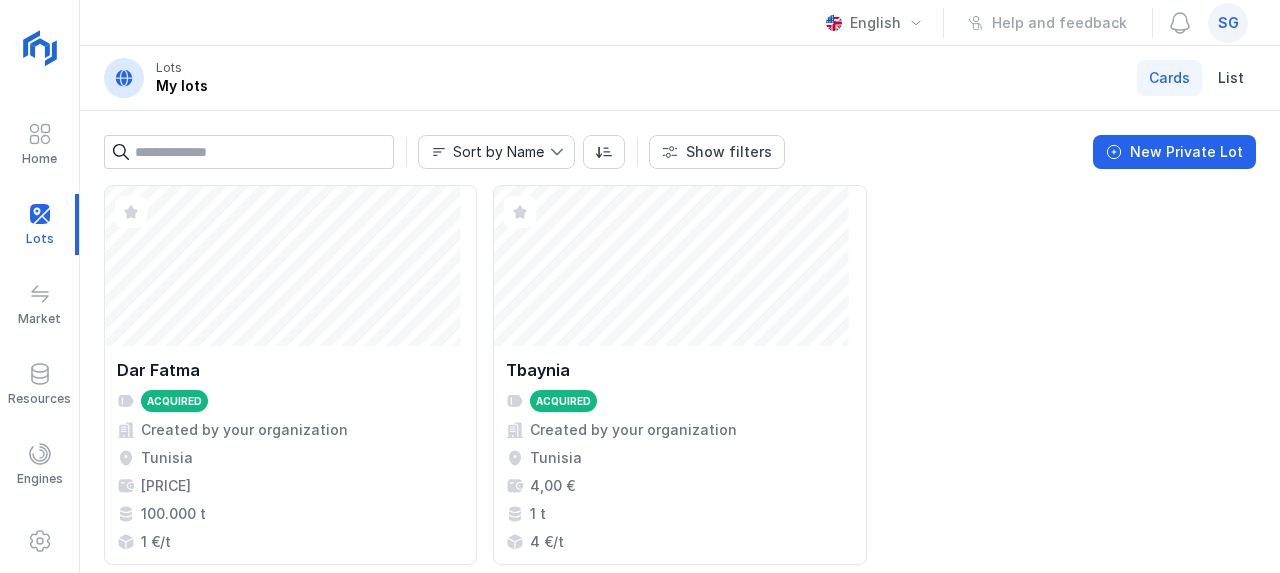 click on "Abrir lote" 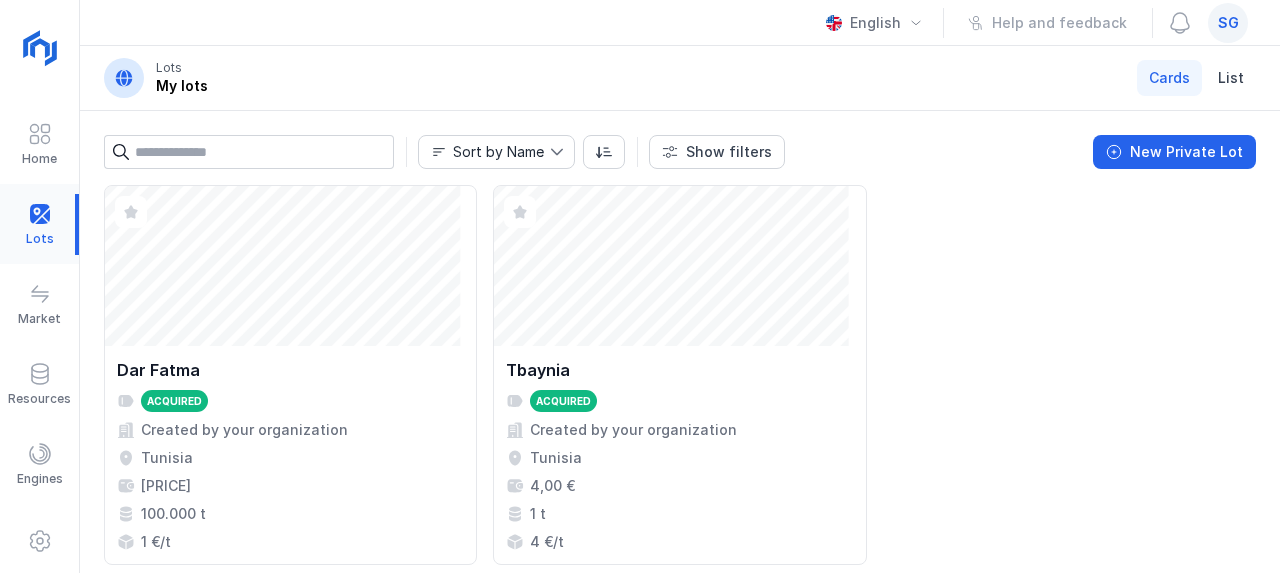 click at bounding box center (39, 224) 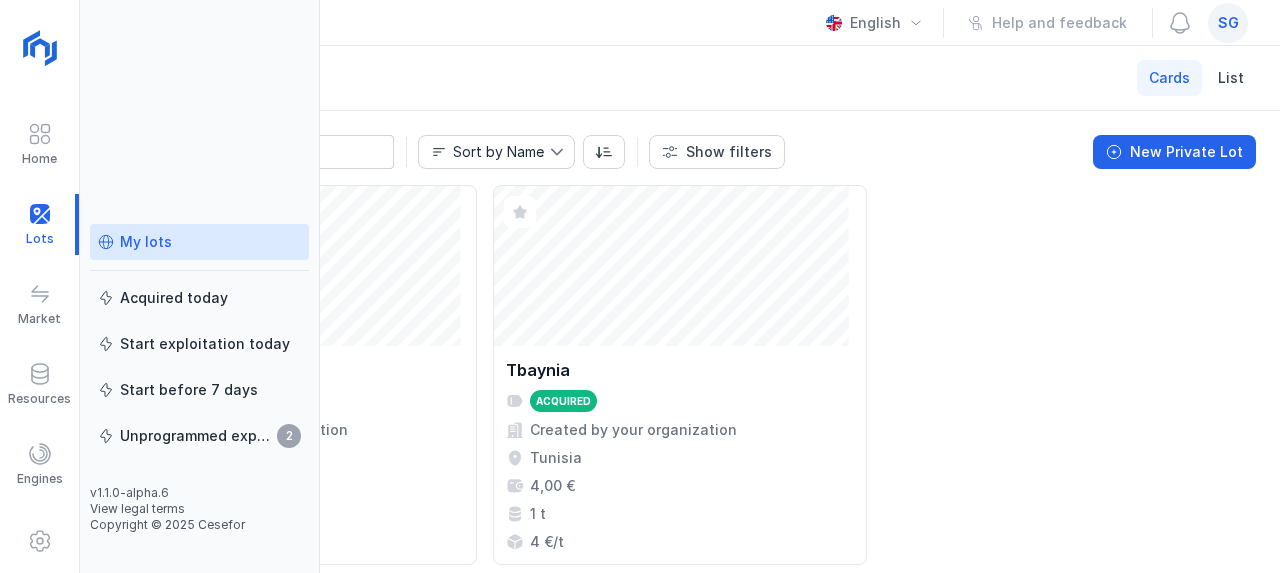 click on "My lots" at bounding box center [199, 242] 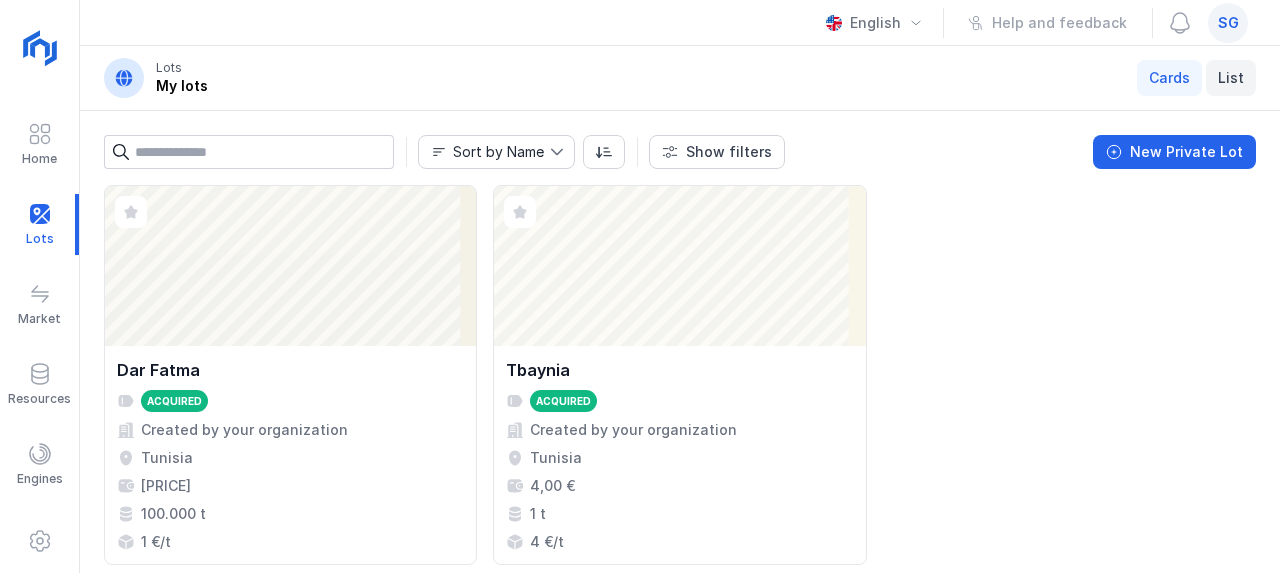 click on "List" at bounding box center [1231, 78] 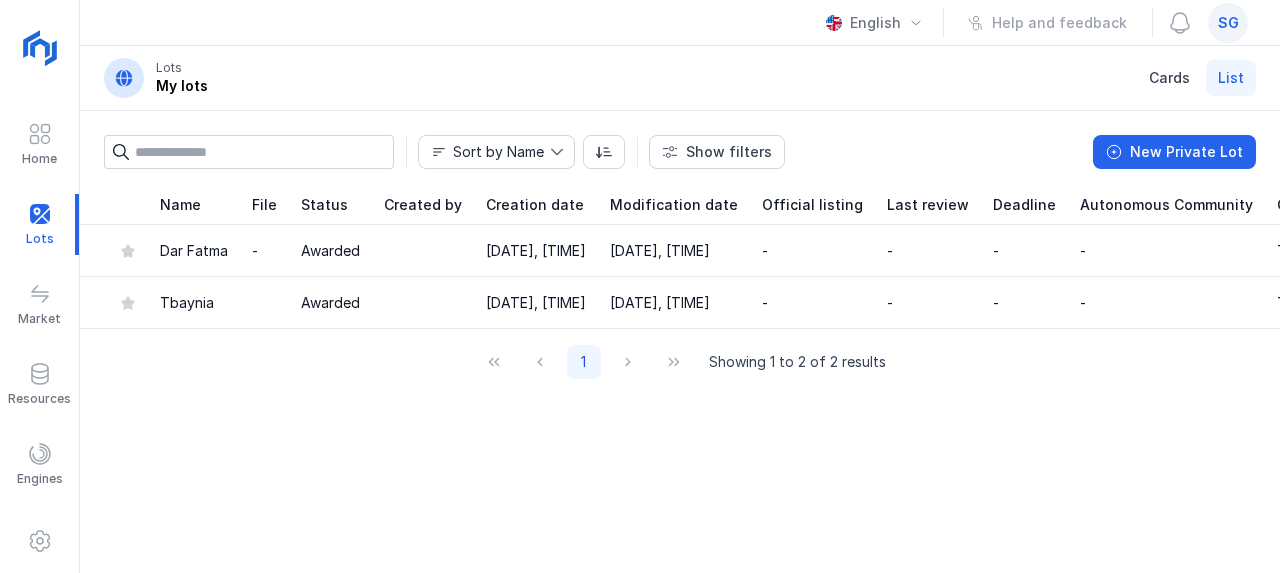 click on "List" at bounding box center [1231, 78] 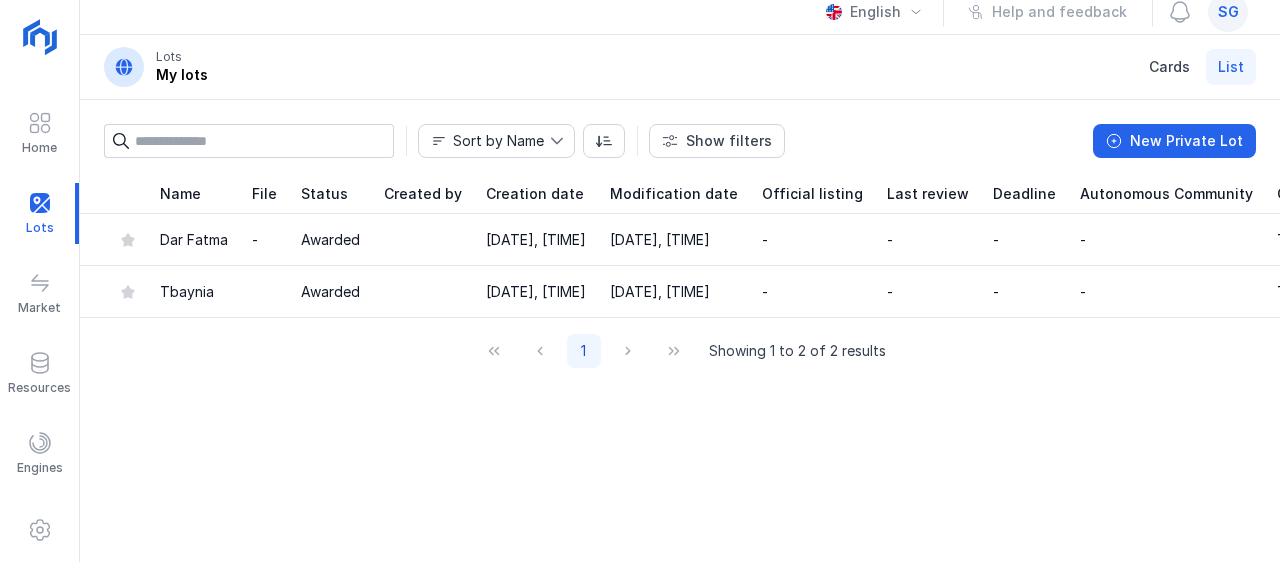 scroll, scrollTop: 0, scrollLeft: 0, axis: both 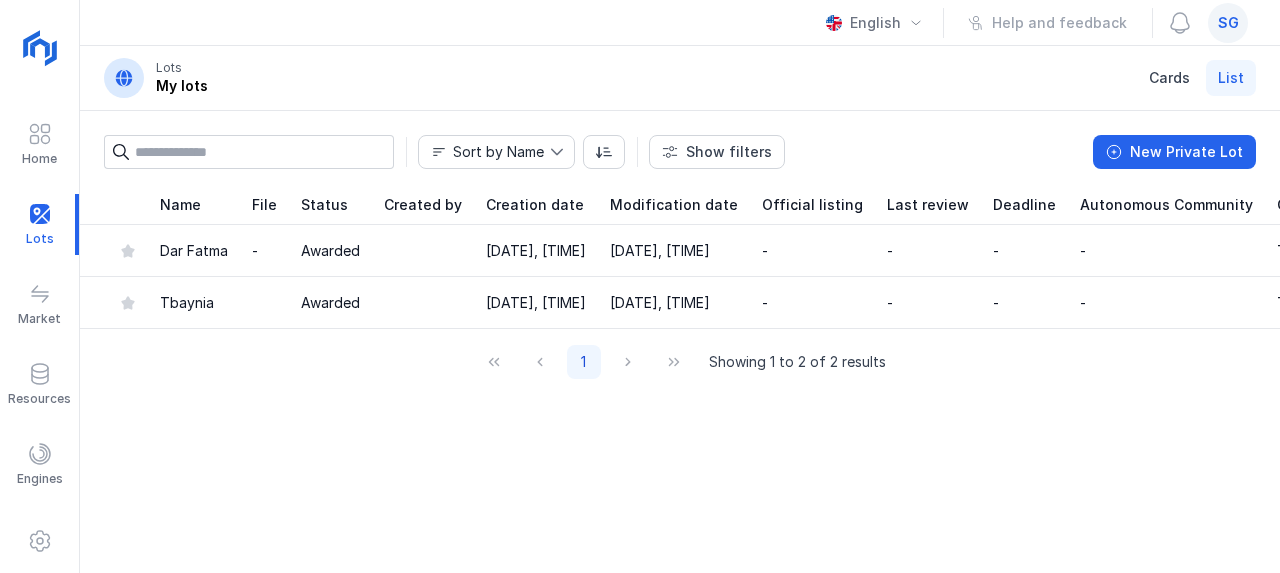 click on "sg" at bounding box center (1228, 23) 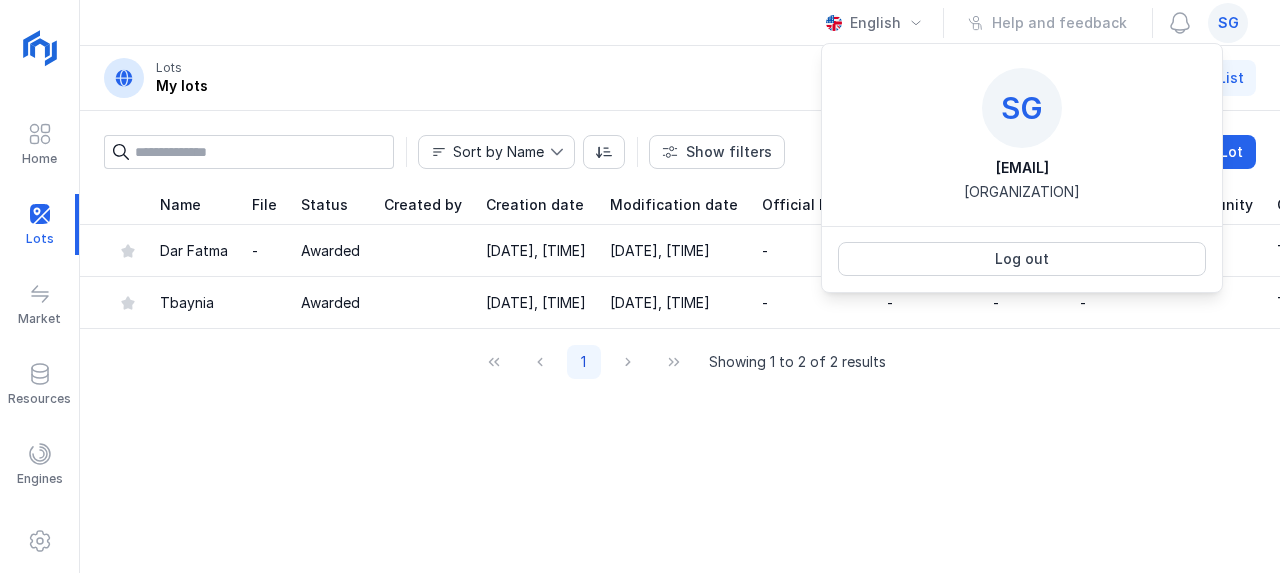 click on "sg" at bounding box center [1228, 23] 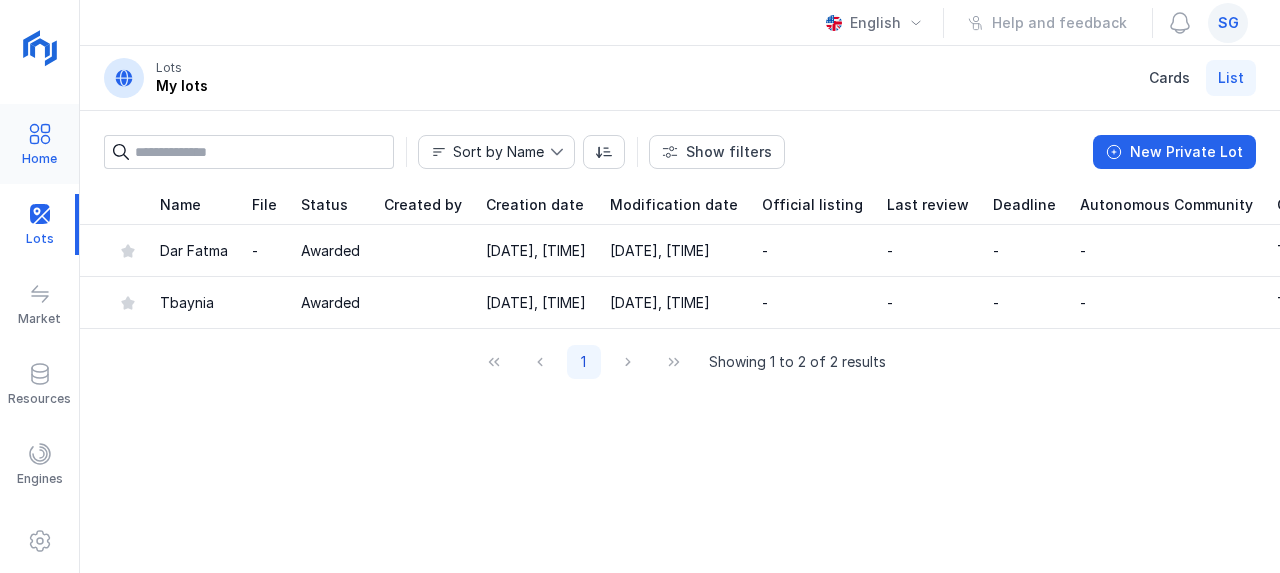 click at bounding box center [40, 134] 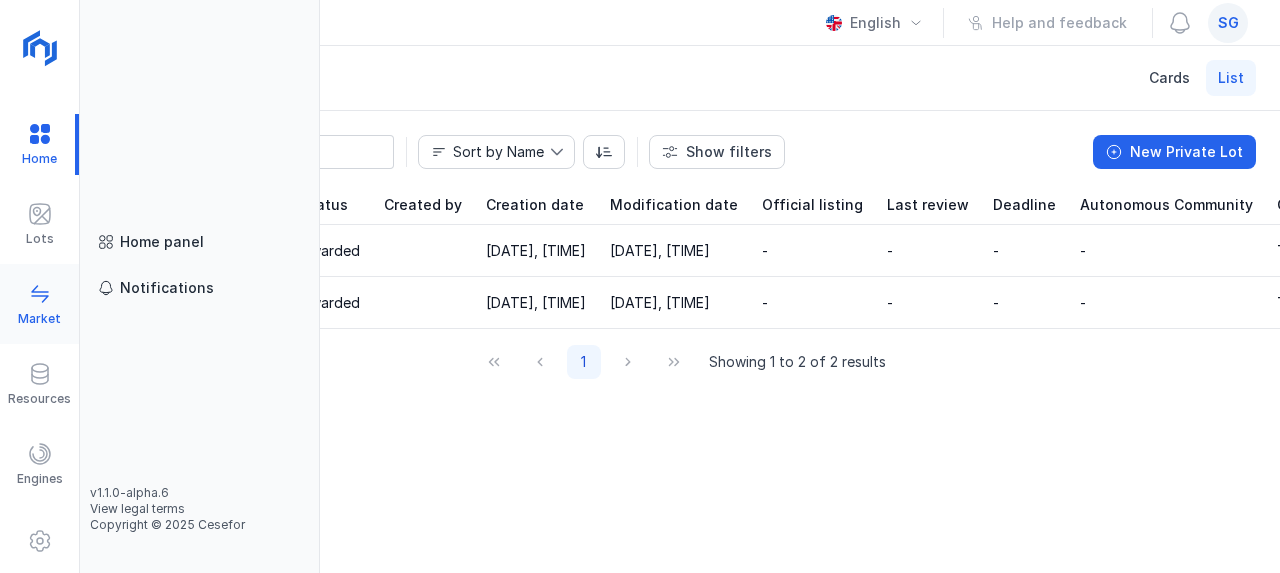 click on "Market" at bounding box center (39, 319) 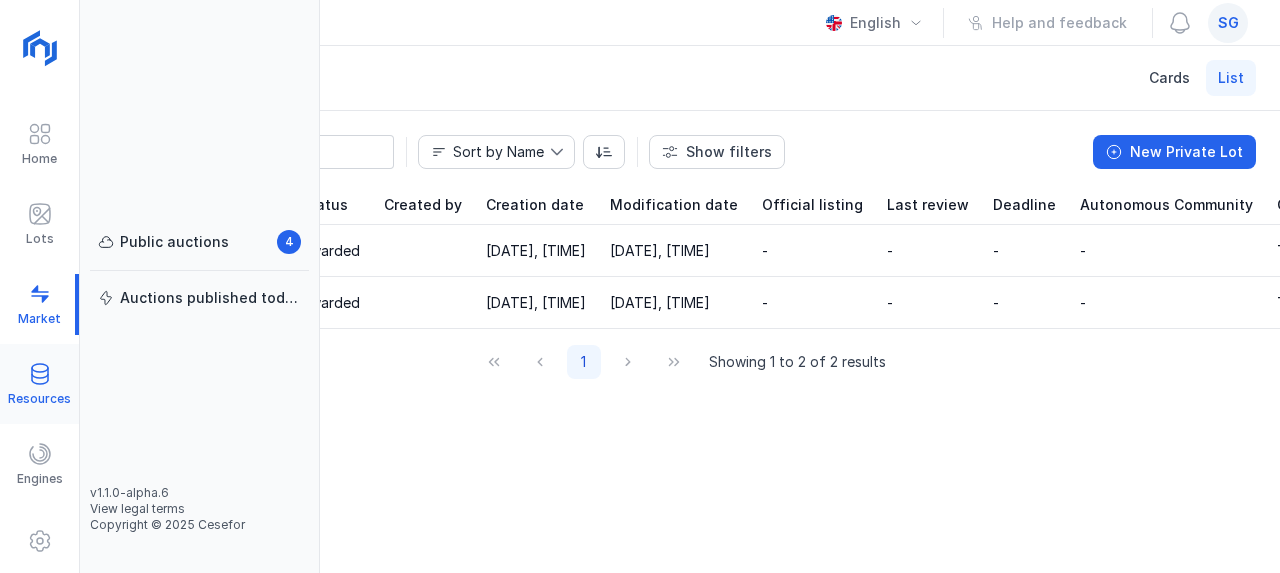 click at bounding box center (40, 374) 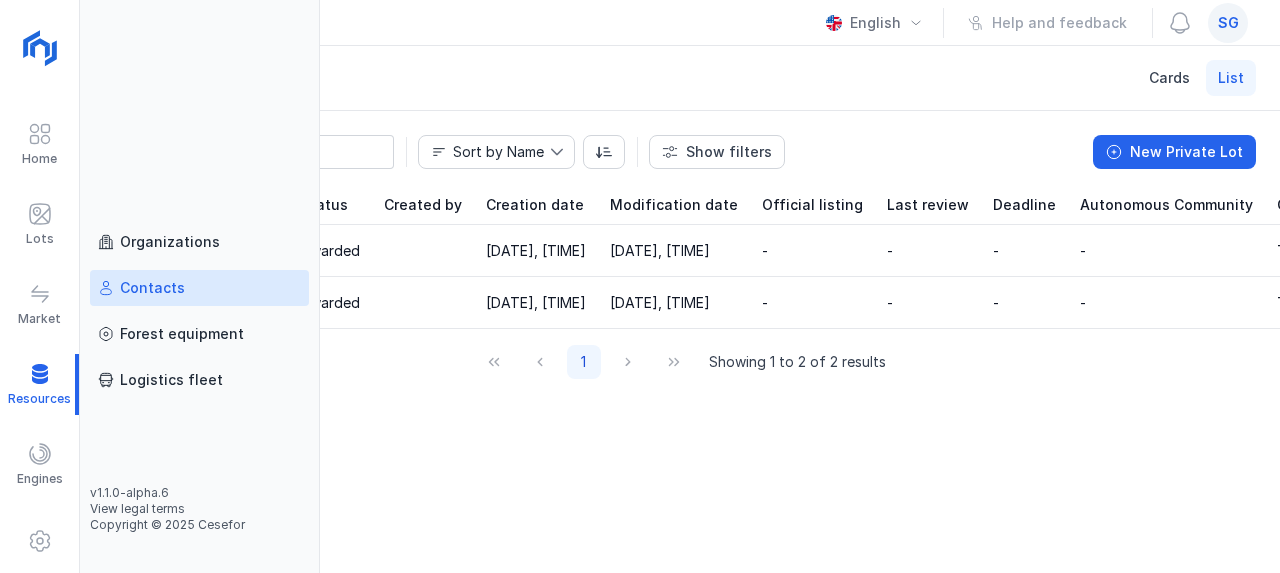 click on "Contacts" at bounding box center [152, 288] 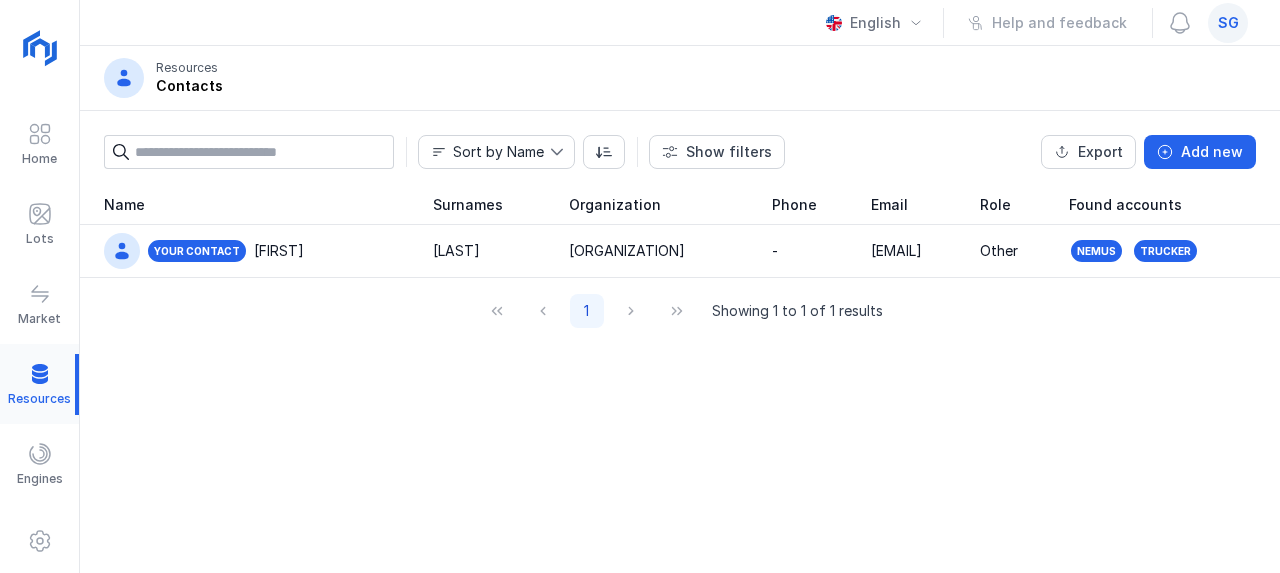 click at bounding box center [39, 384] 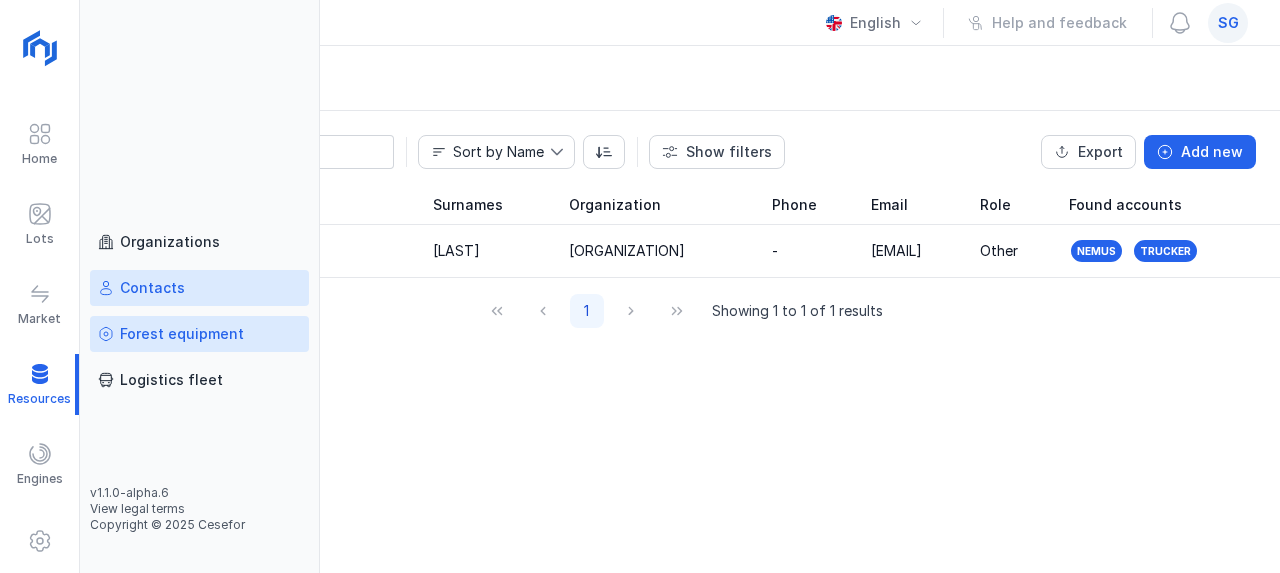 click on "Forest equipment" at bounding box center [182, 334] 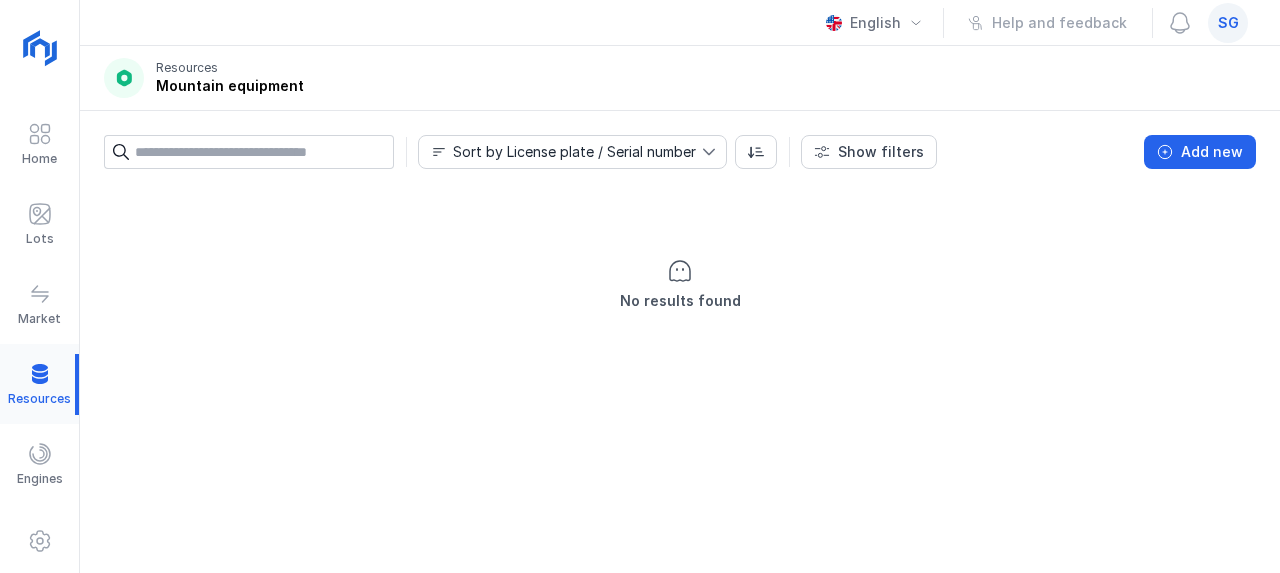 click at bounding box center [39, 384] 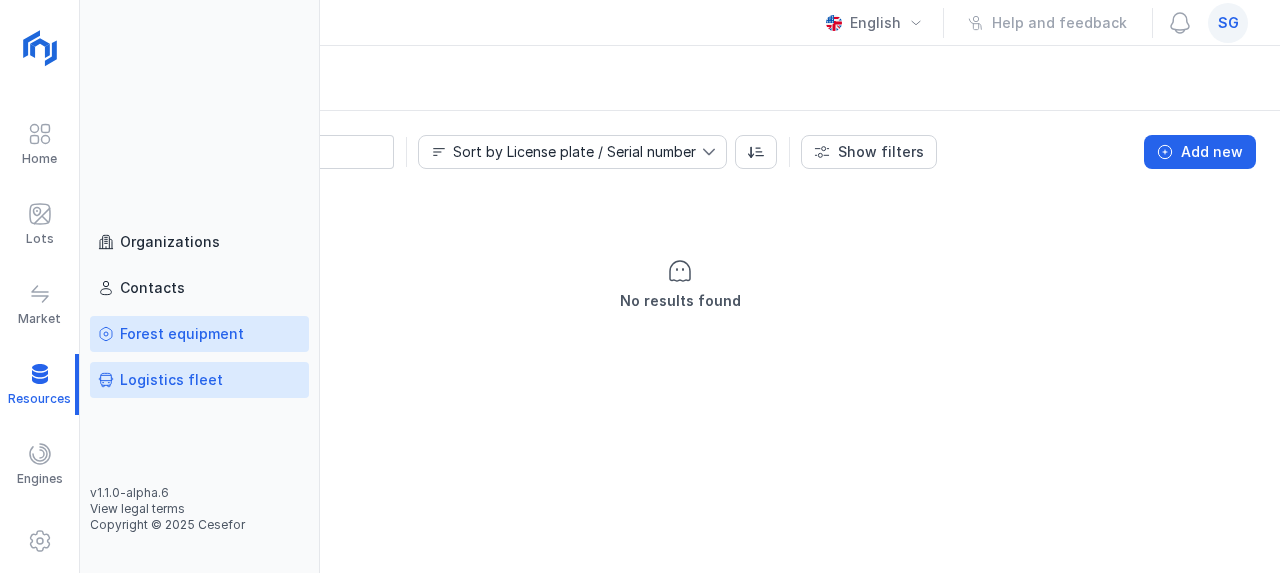 click on "Logistics fleet" at bounding box center [171, 380] 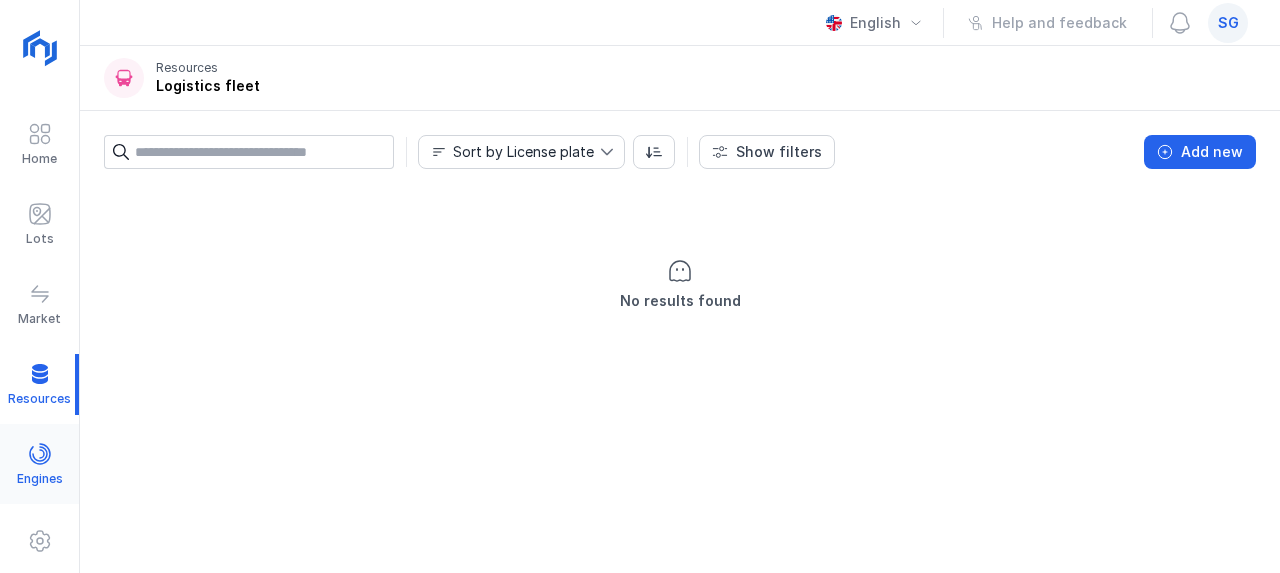 click at bounding box center [40, 454] 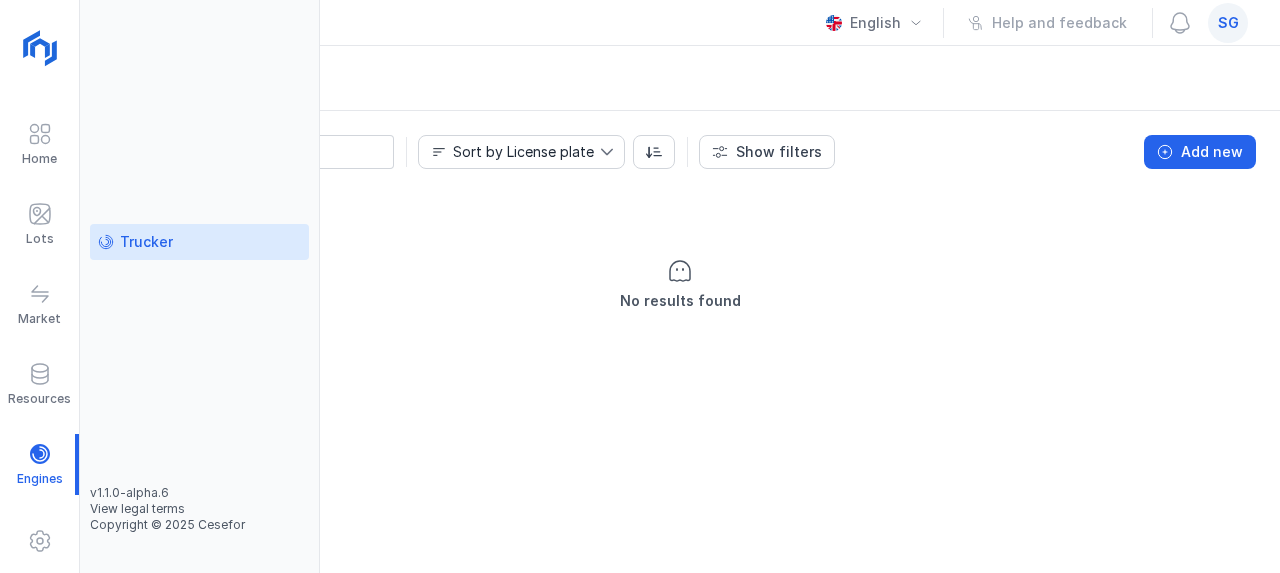 click on "Trucker" at bounding box center (135, 242) 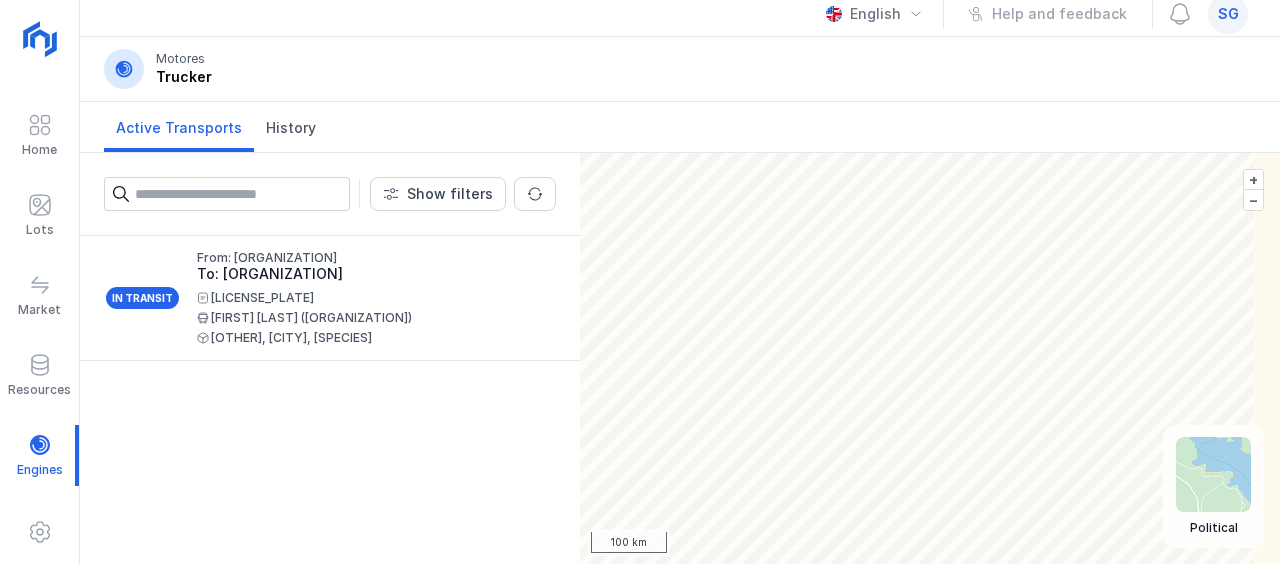 scroll, scrollTop: 11, scrollLeft: 0, axis: vertical 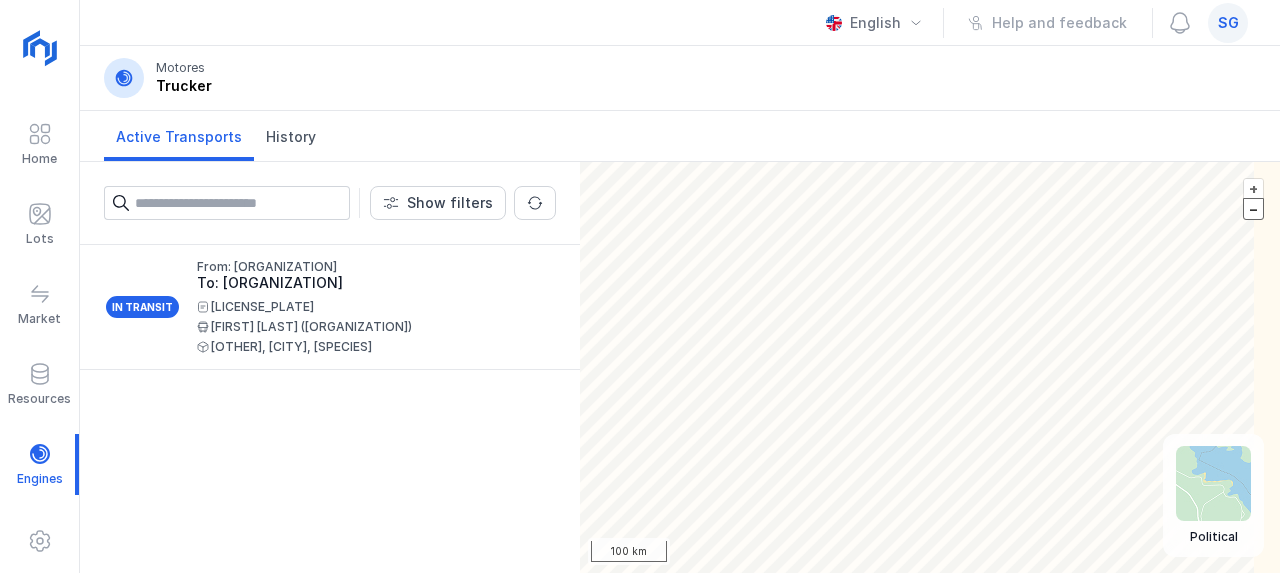 click on "–" at bounding box center (1253, 208) 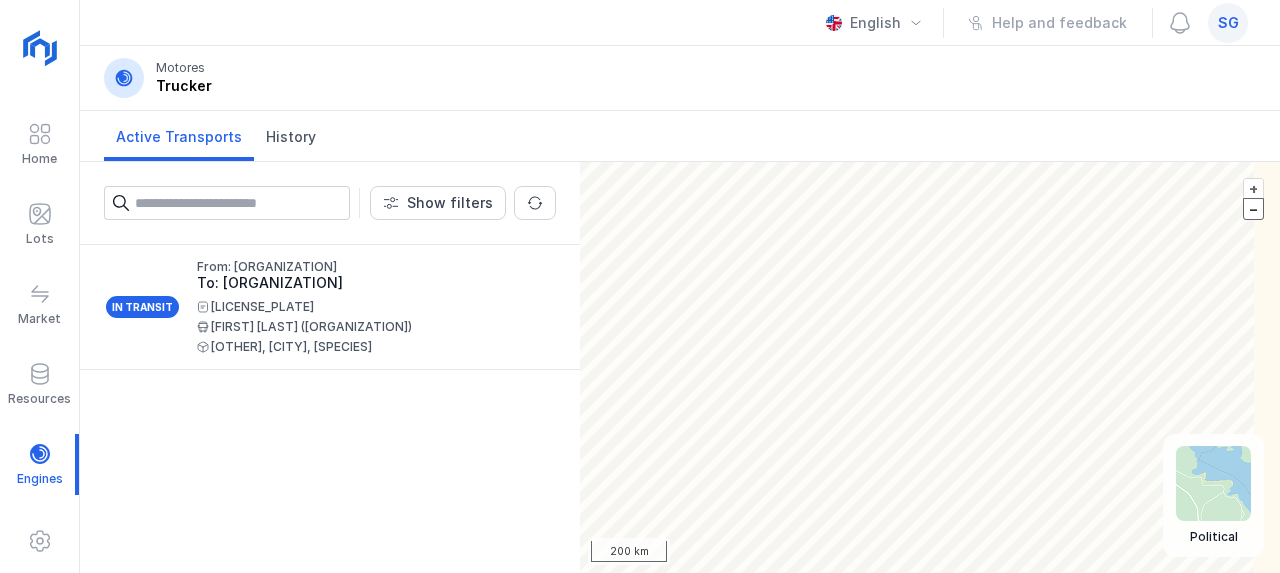 click on "–" at bounding box center [1253, 208] 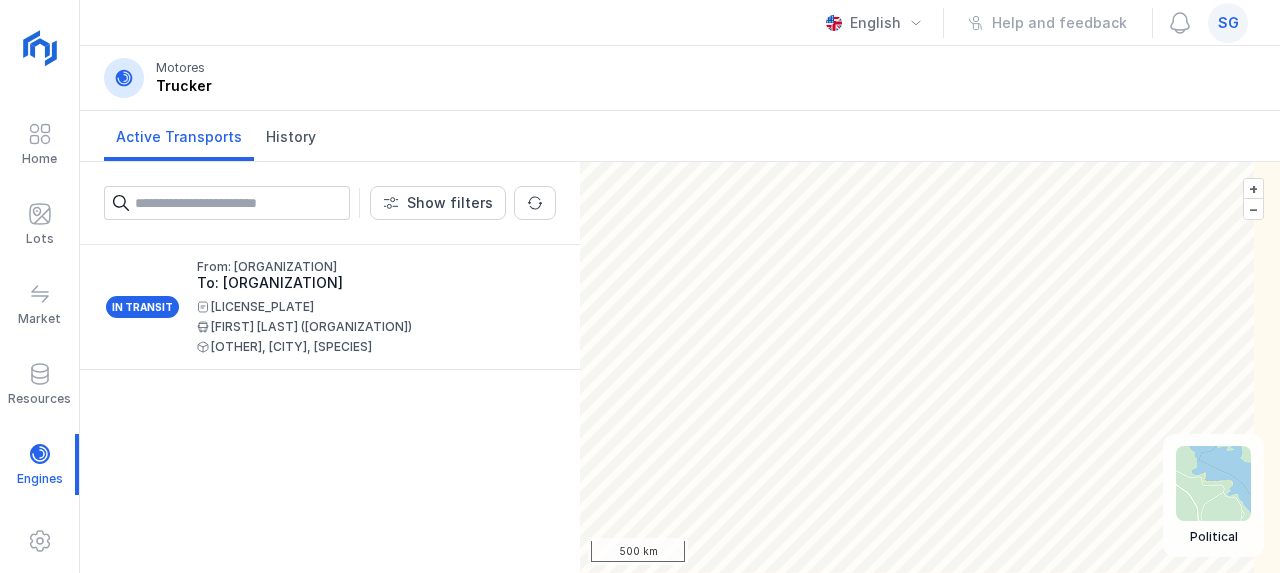 click 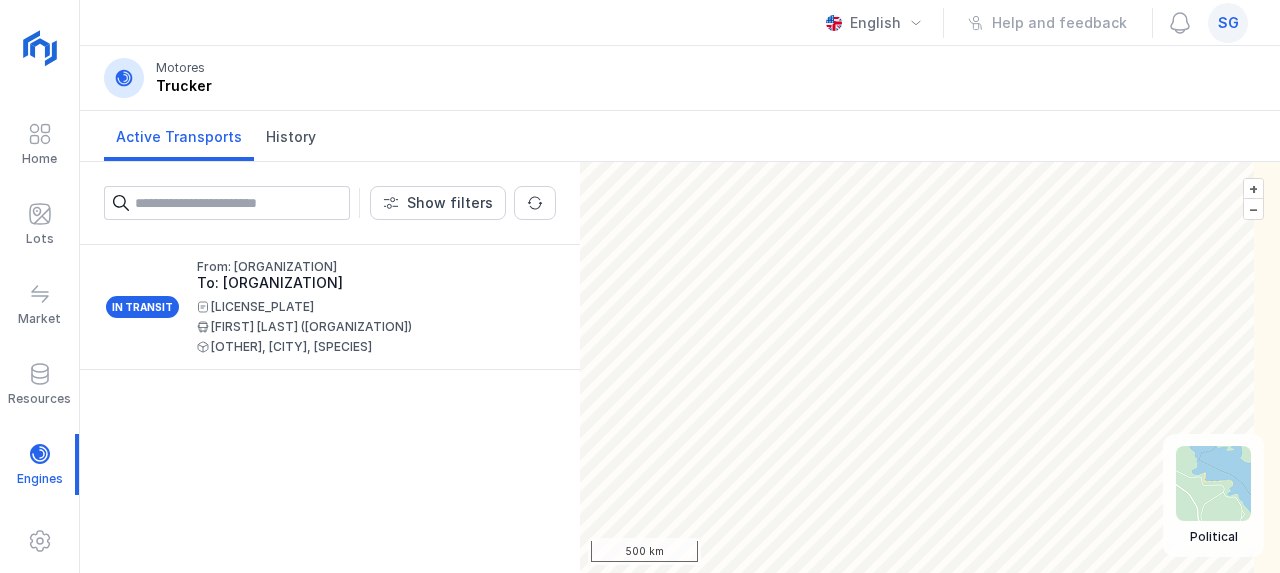 scroll, scrollTop: 11, scrollLeft: 0, axis: vertical 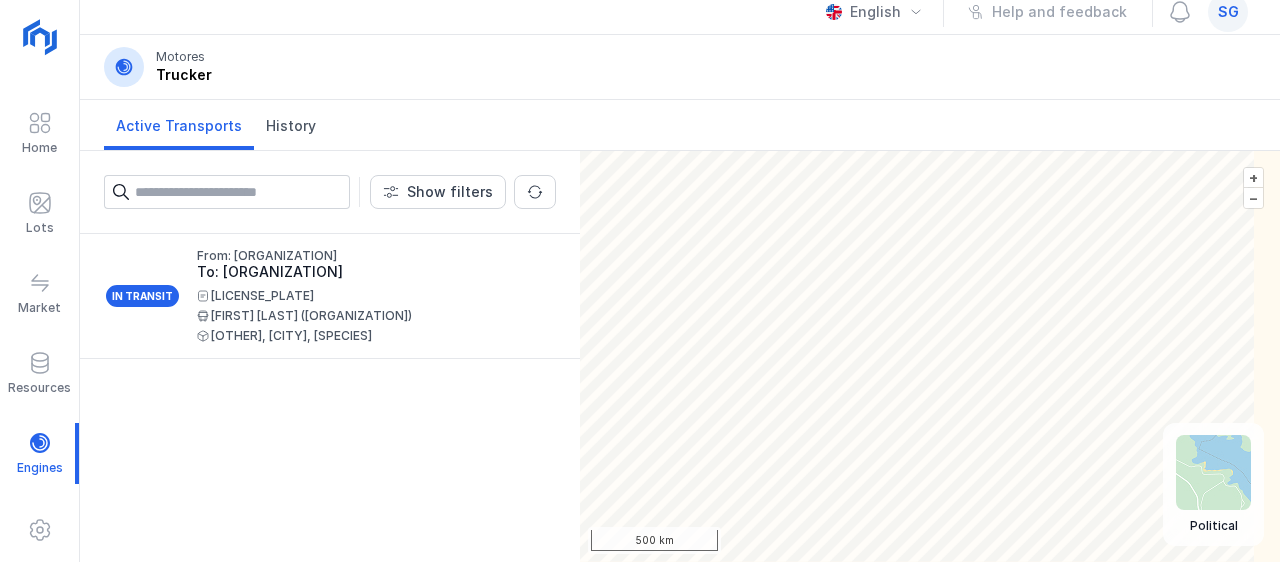 click on "In transit From: [ORGANIZATION] To: [ORGANIZATION] [LICENSE_PLATE] [NAME] ([ORGANIZATION]) [OTHER], [CITY], [SPECIES]" at bounding box center (330, 398) 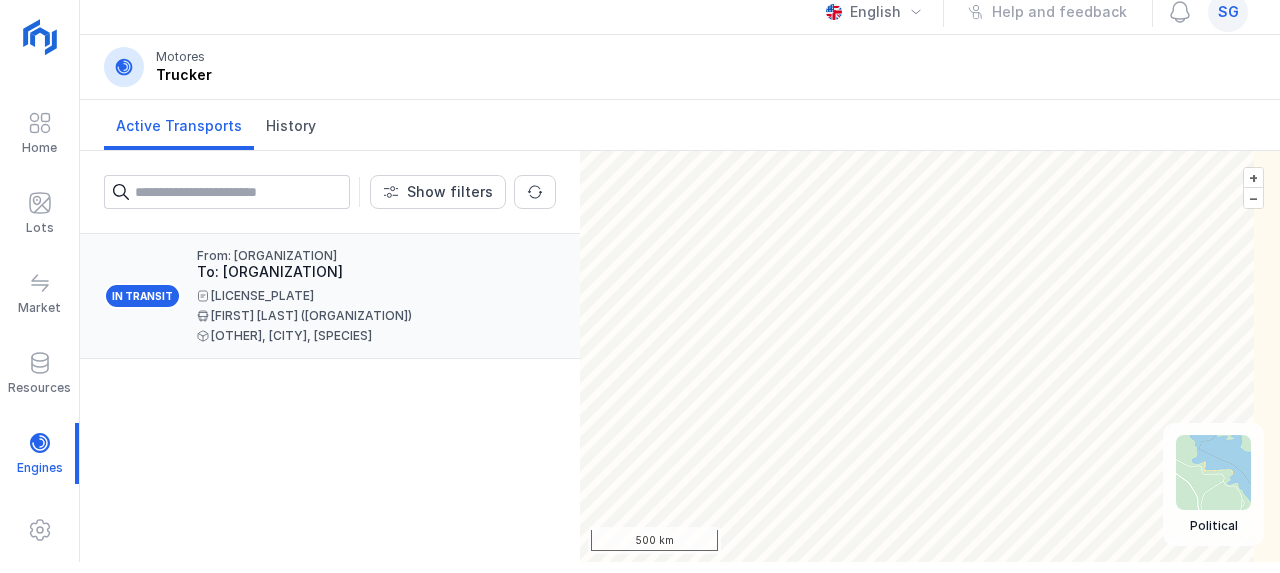 click on "[OTHER], [CITY], [SPECIES]" at bounding box center (368, 336) 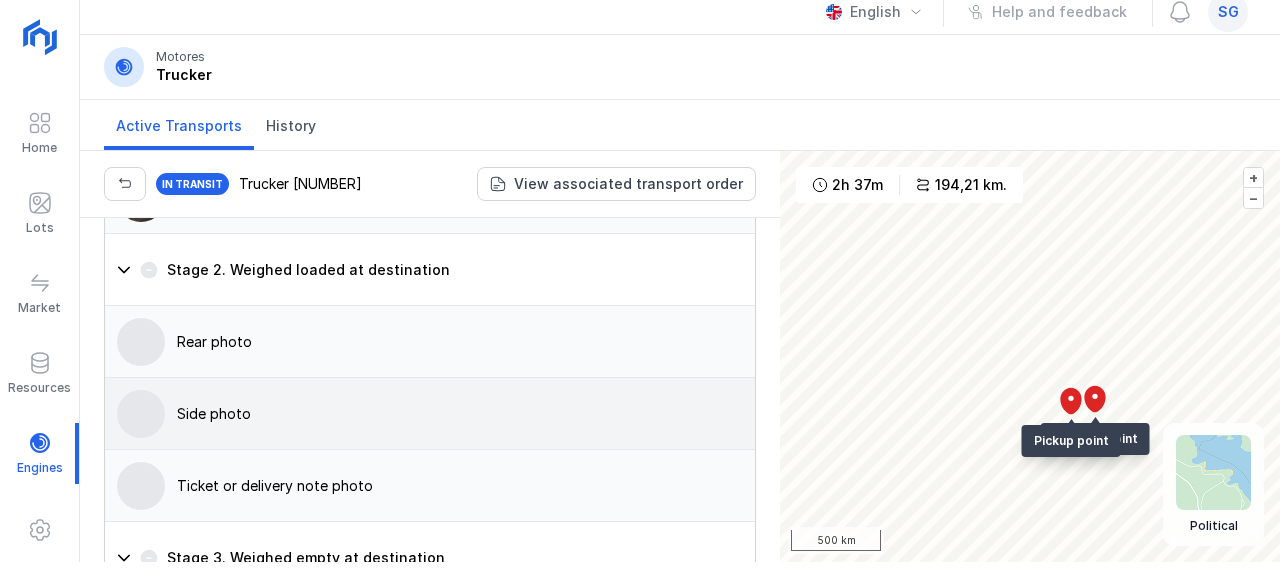 scroll, scrollTop: 1809, scrollLeft: 0, axis: vertical 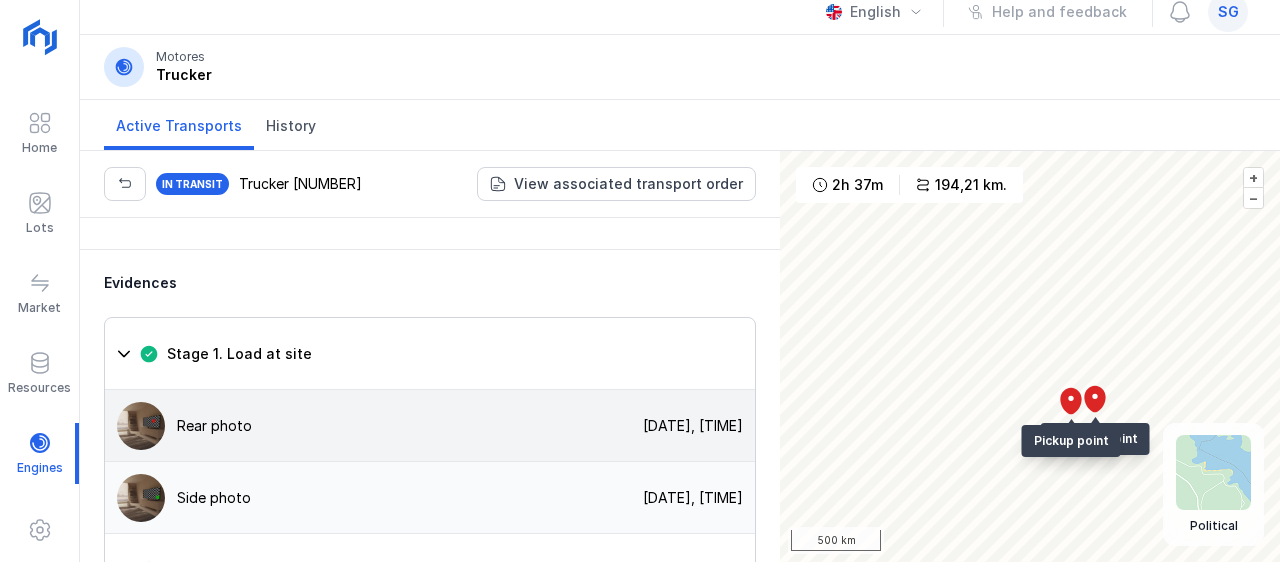 click at bounding box center (141, 426) 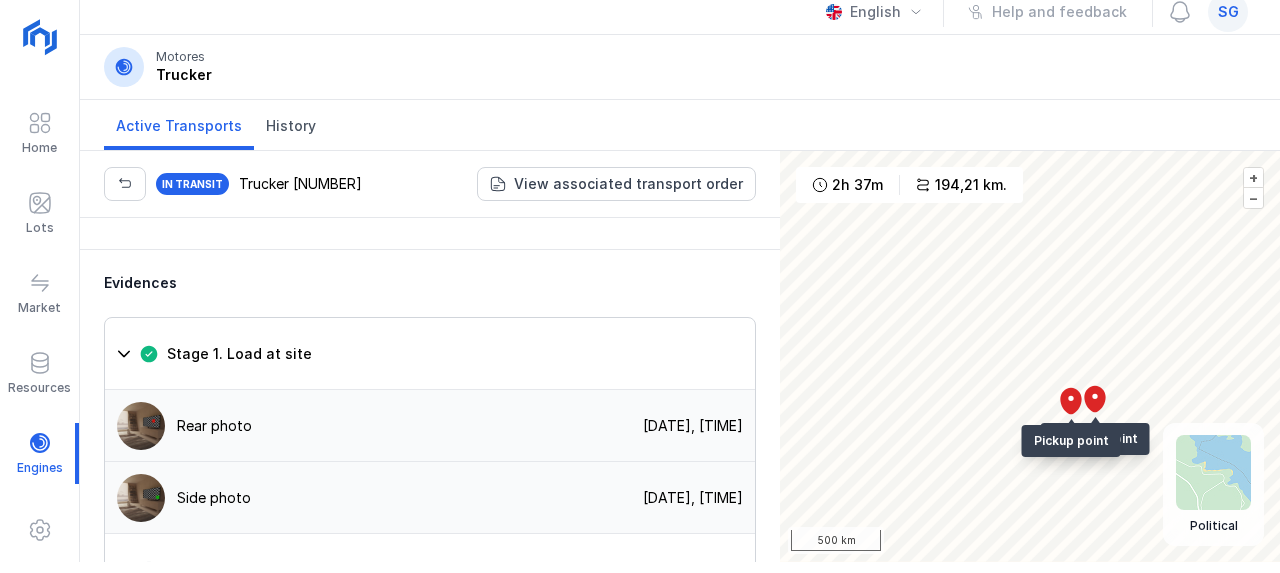 scroll, scrollTop: 1809, scrollLeft: 0, axis: vertical 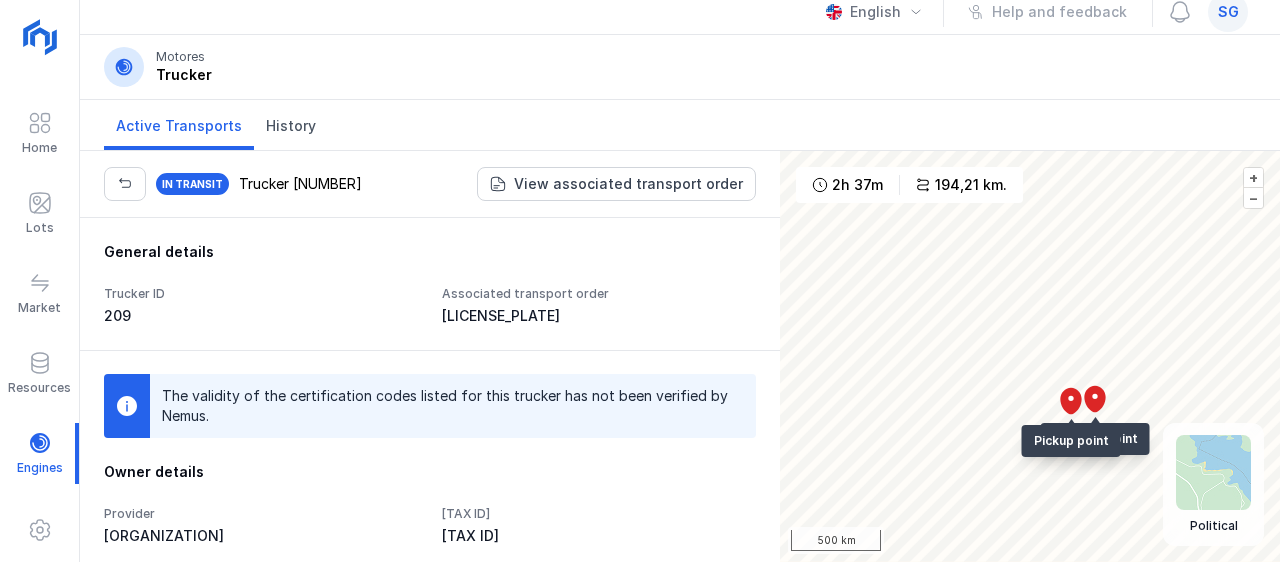 click on "sg" at bounding box center (1228, 12) 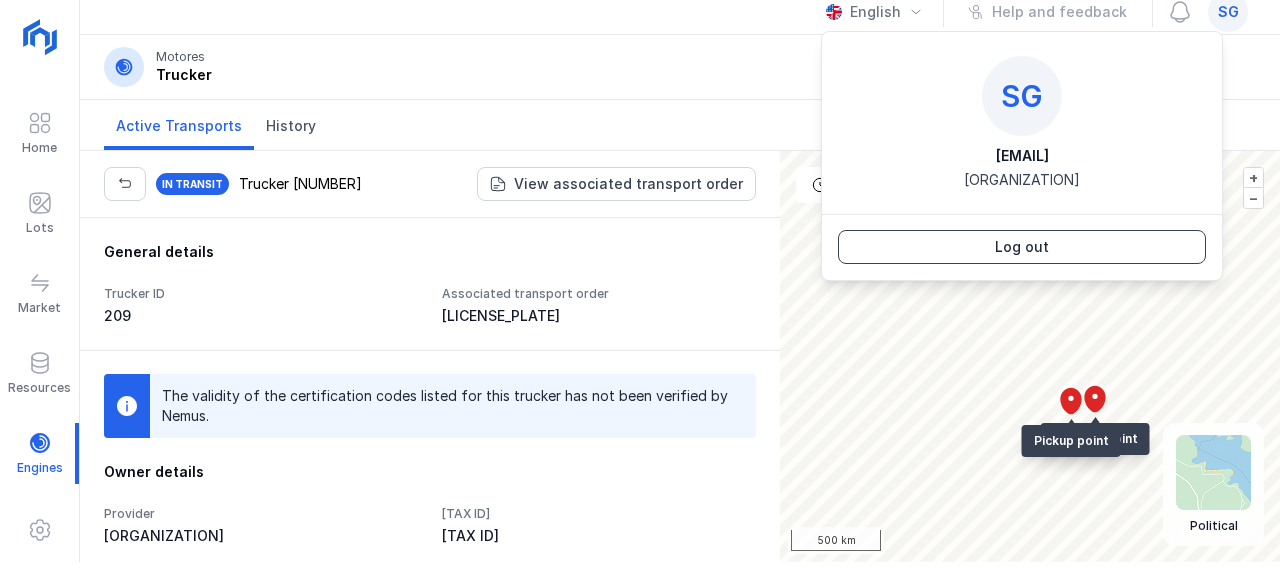 click on "Log out" 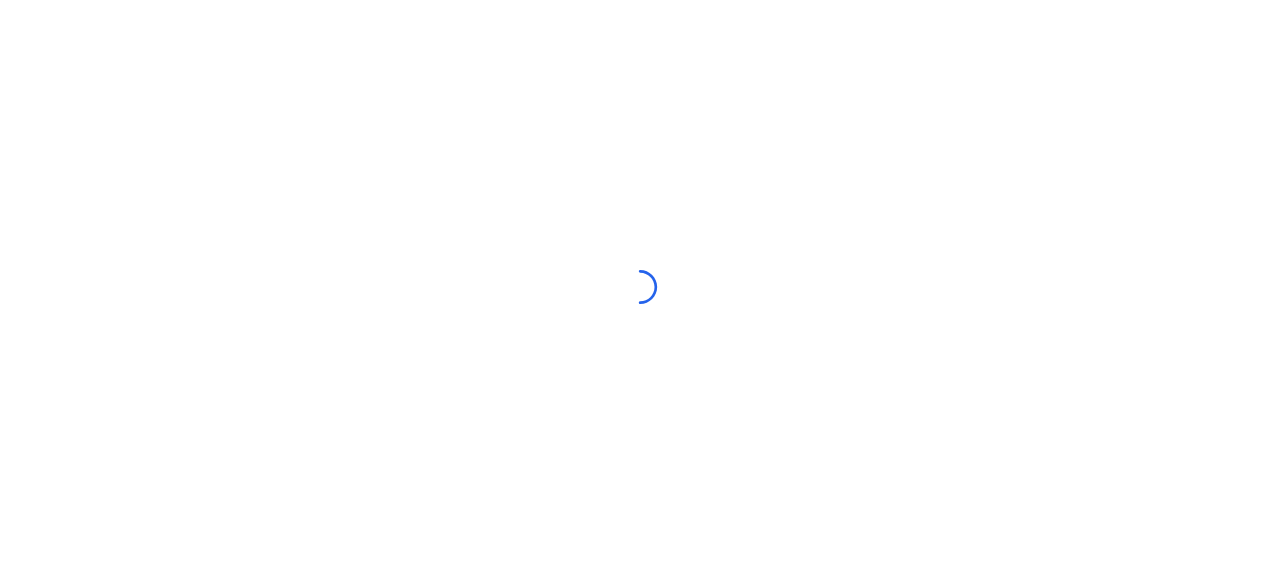 scroll, scrollTop: 0, scrollLeft: 0, axis: both 